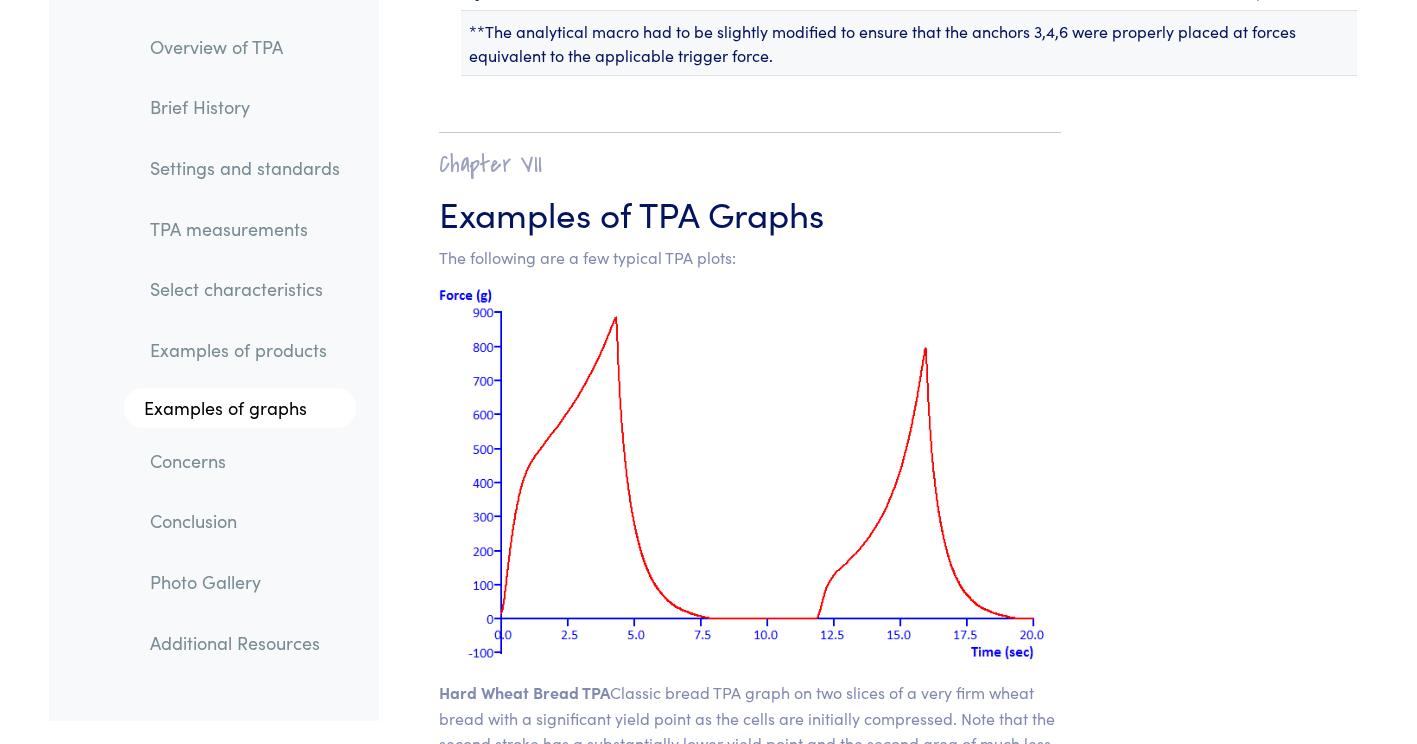 scroll, scrollTop: 432, scrollLeft: 0, axis: vertical 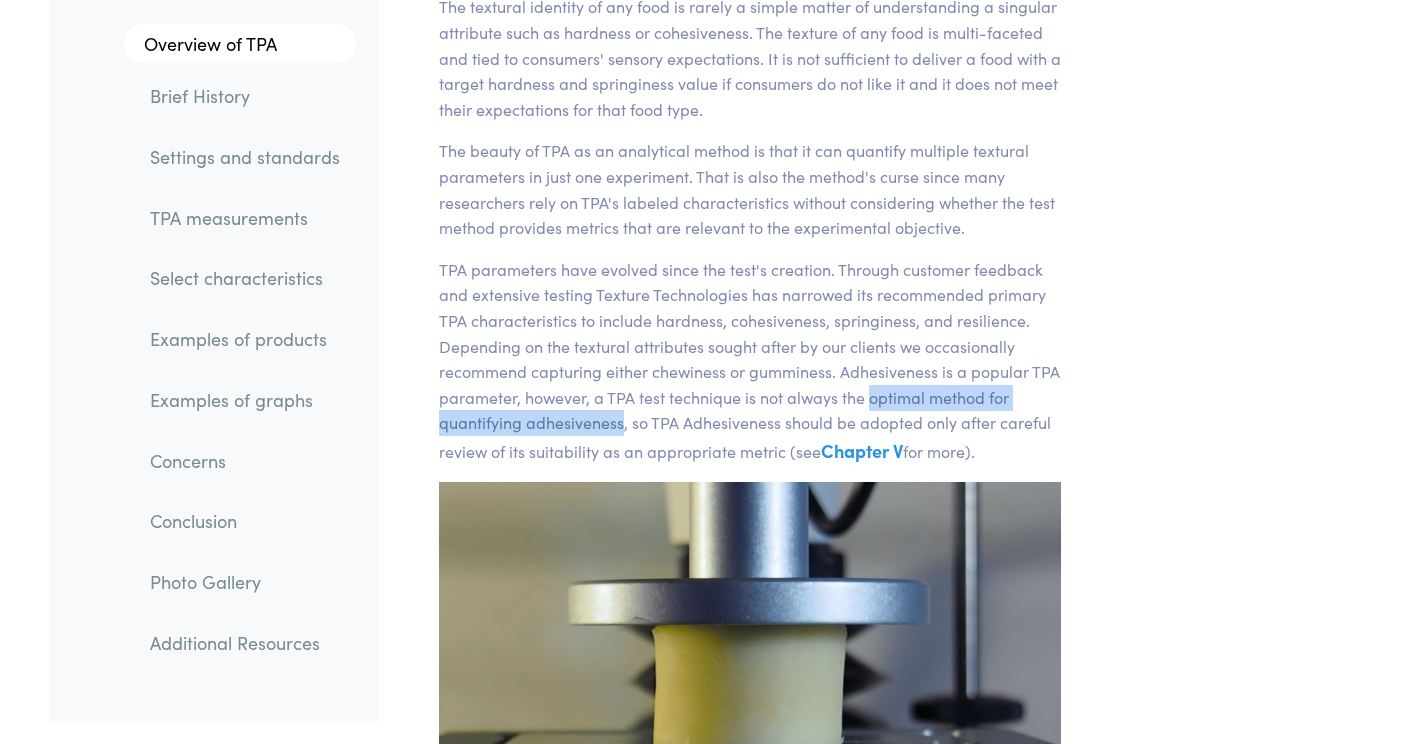 drag, startPoint x: 870, startPoint y: 400, endPoint x: 620, endPoint y: 430, distance: 251.79356 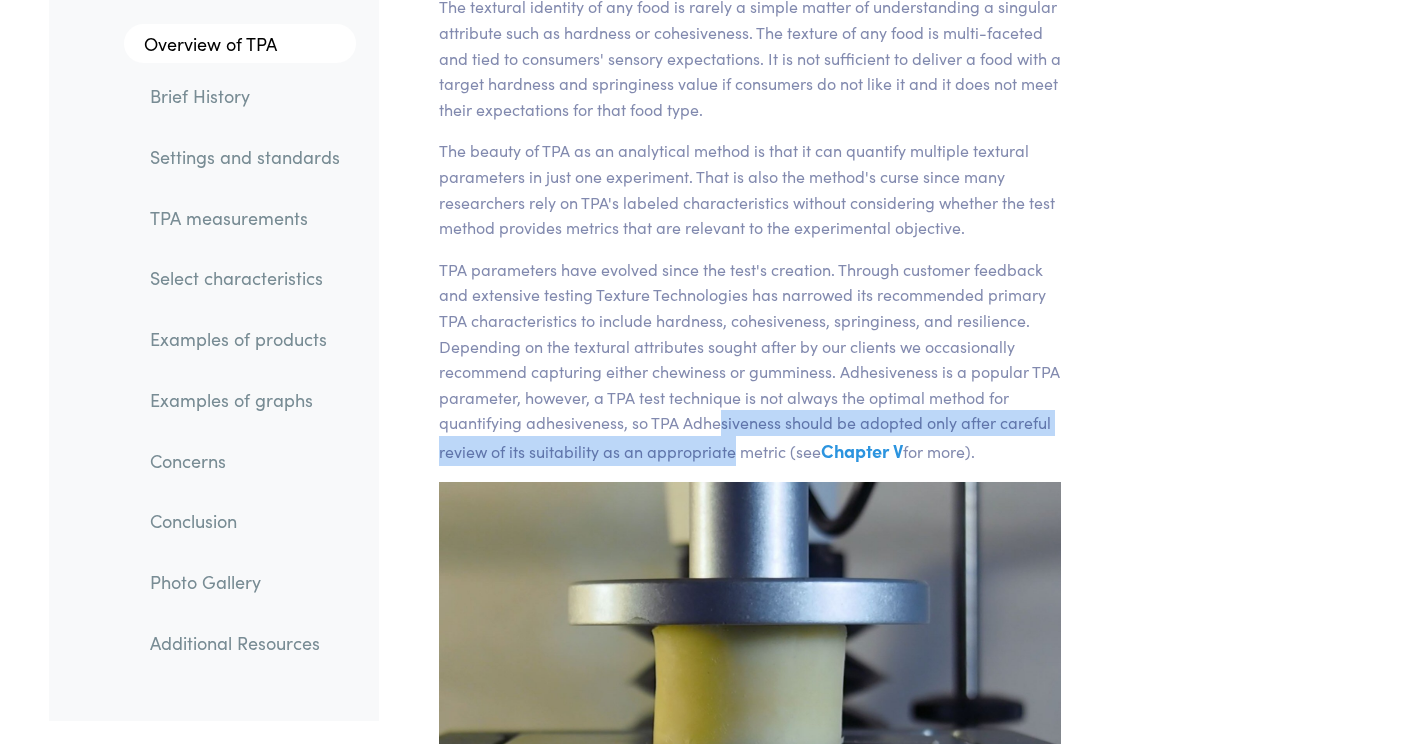 drag, startPoint x: 718, startPoint y: 424, endPoint x: 731, endPoint y: 451, distance: 29.966648 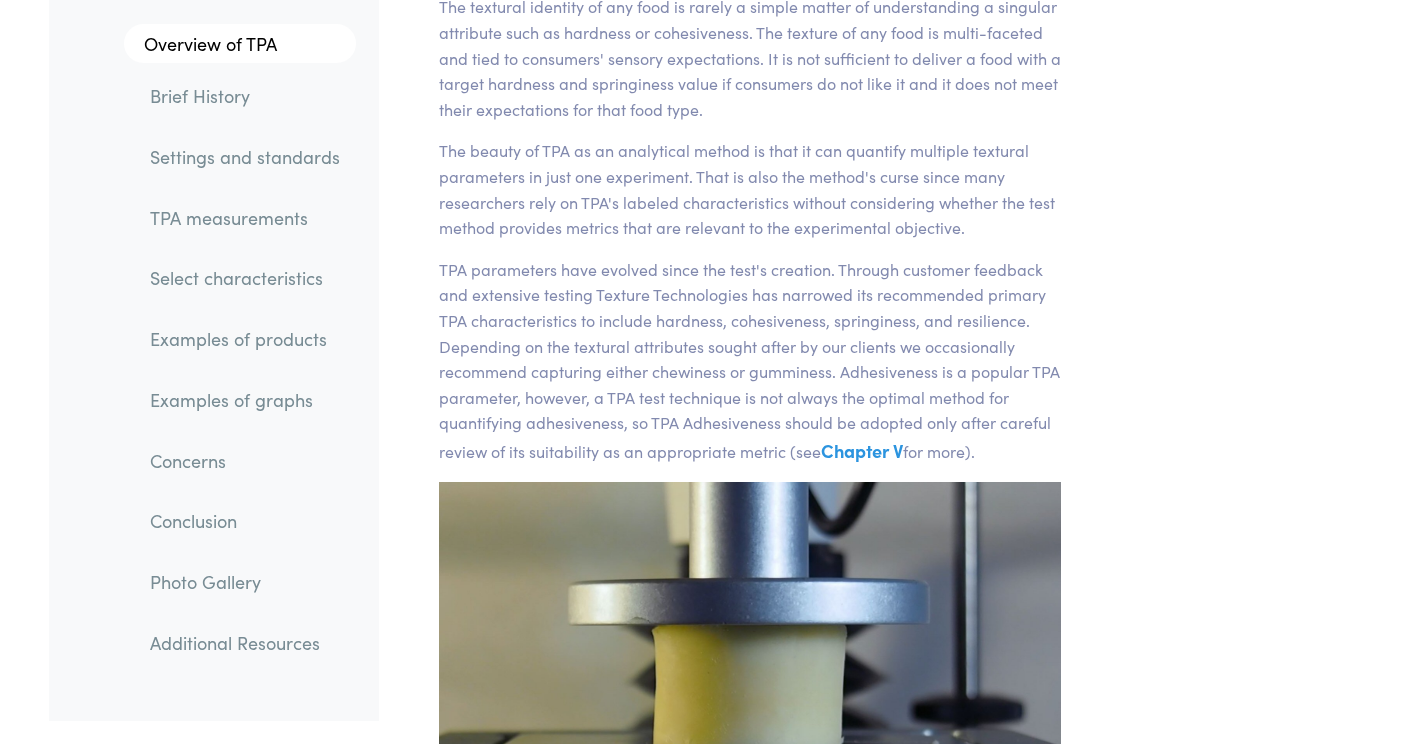 drag, startPoint x: 731, startPoint y: 451, endPoint x: 899, endPoint y: 193, distance: 307.8766 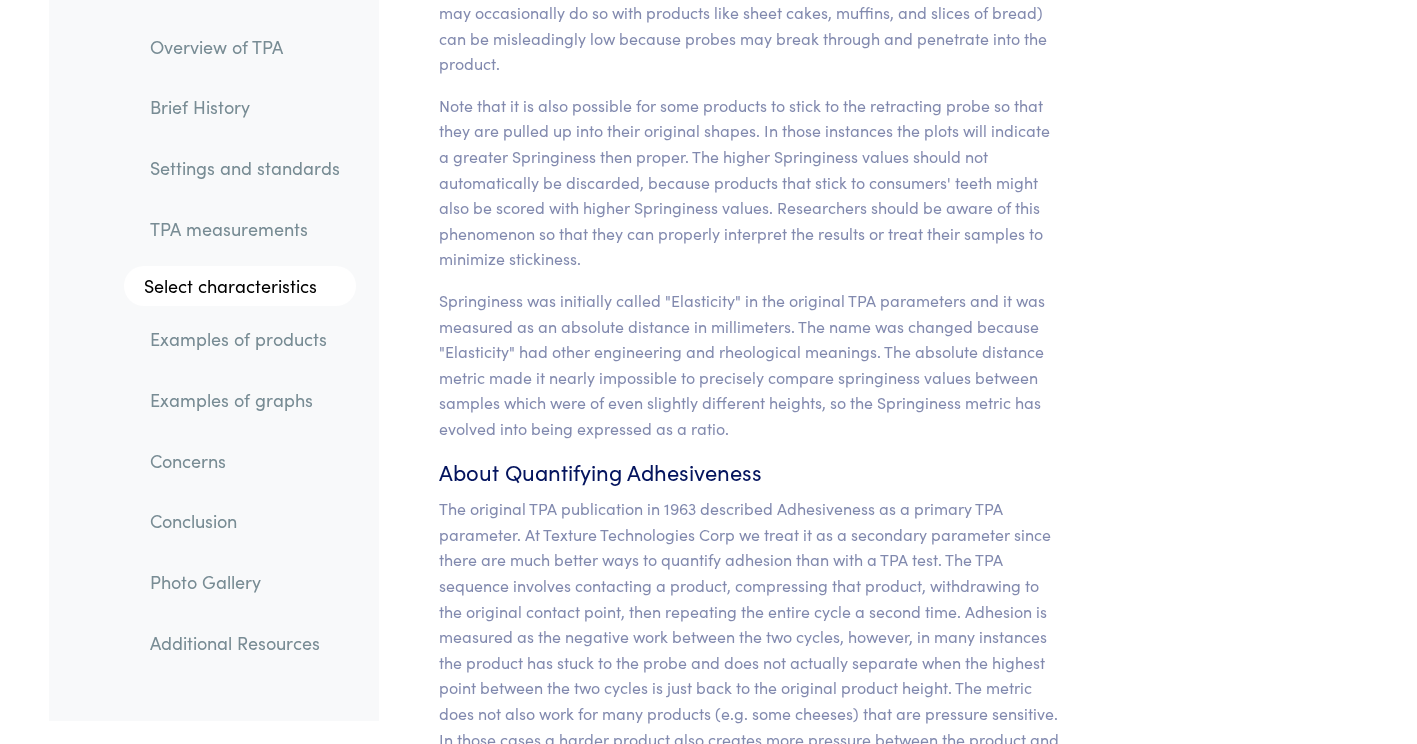 scroll, scrollTop: 18611, scrollLeft: 0, axis: vertical 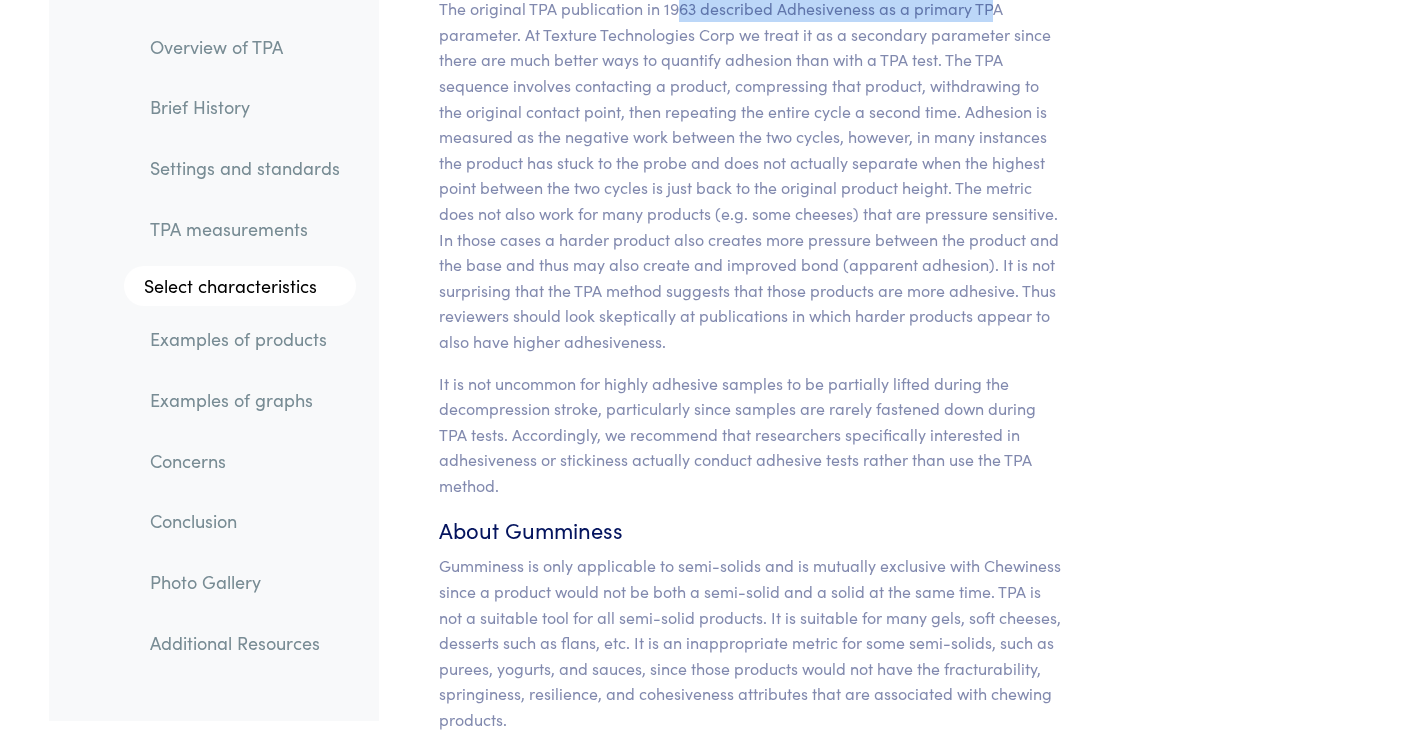drag, startPoint x: 681, startPoint y: 54, endPoint x: 991, endPoint y: 49, distance: 310.0403 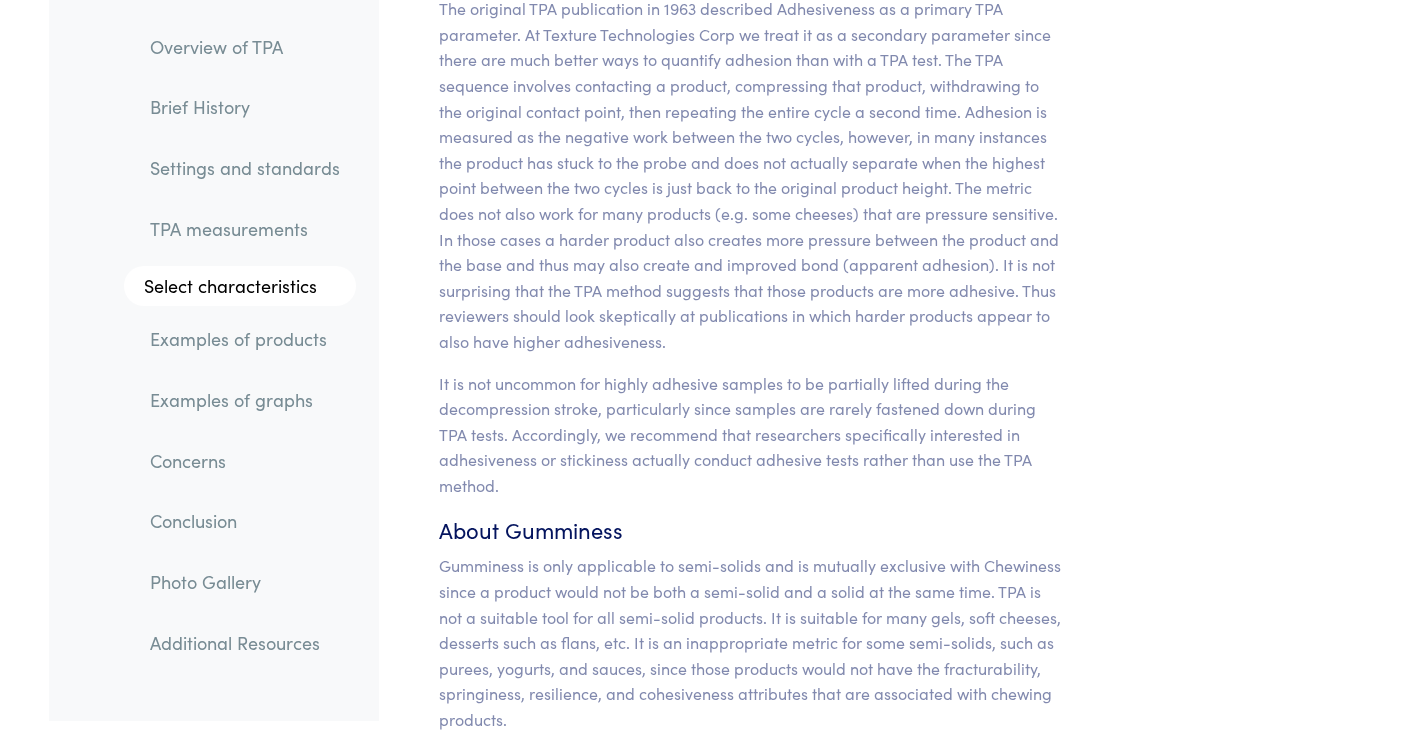drag, startPoint x: 991, startPoint y: 49, endPoint x: 875, endPoint y: 117, distance: 134.46188 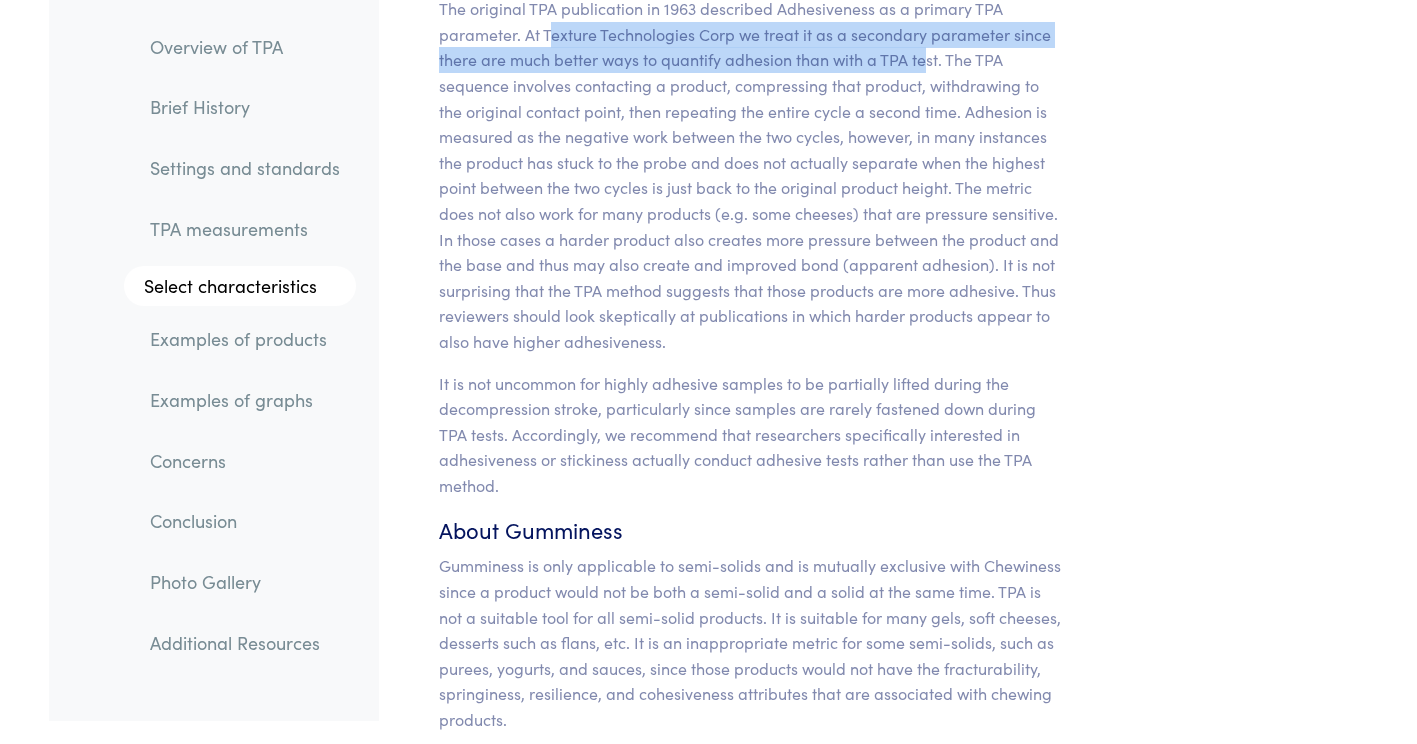 drag, startPoint x: 548, startPoint y: 91, endPoint x: 925, endPoint y: 102, distance: 377.16043 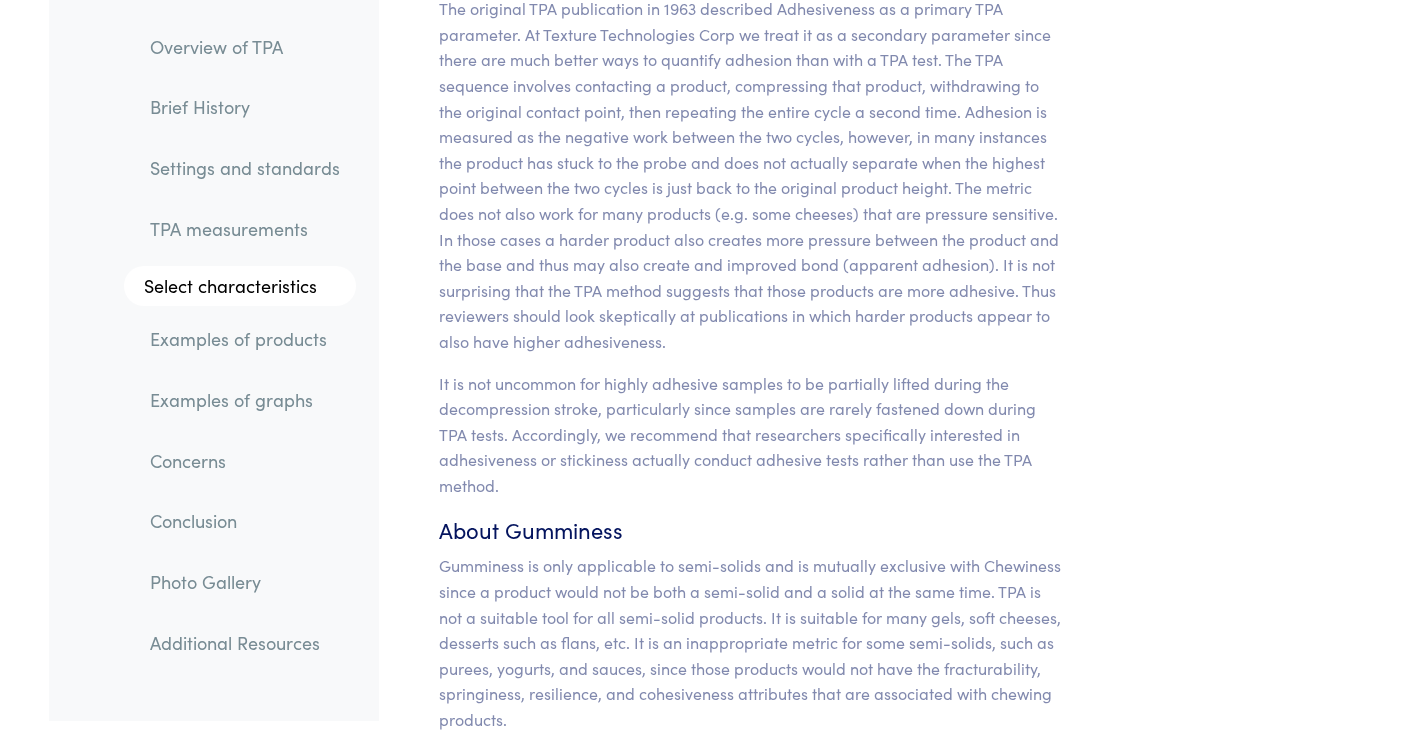 drag, startPoint x: 925, startPoint y: 102, endPoint x: 816, endPoint y: 136, distance: 114.17968 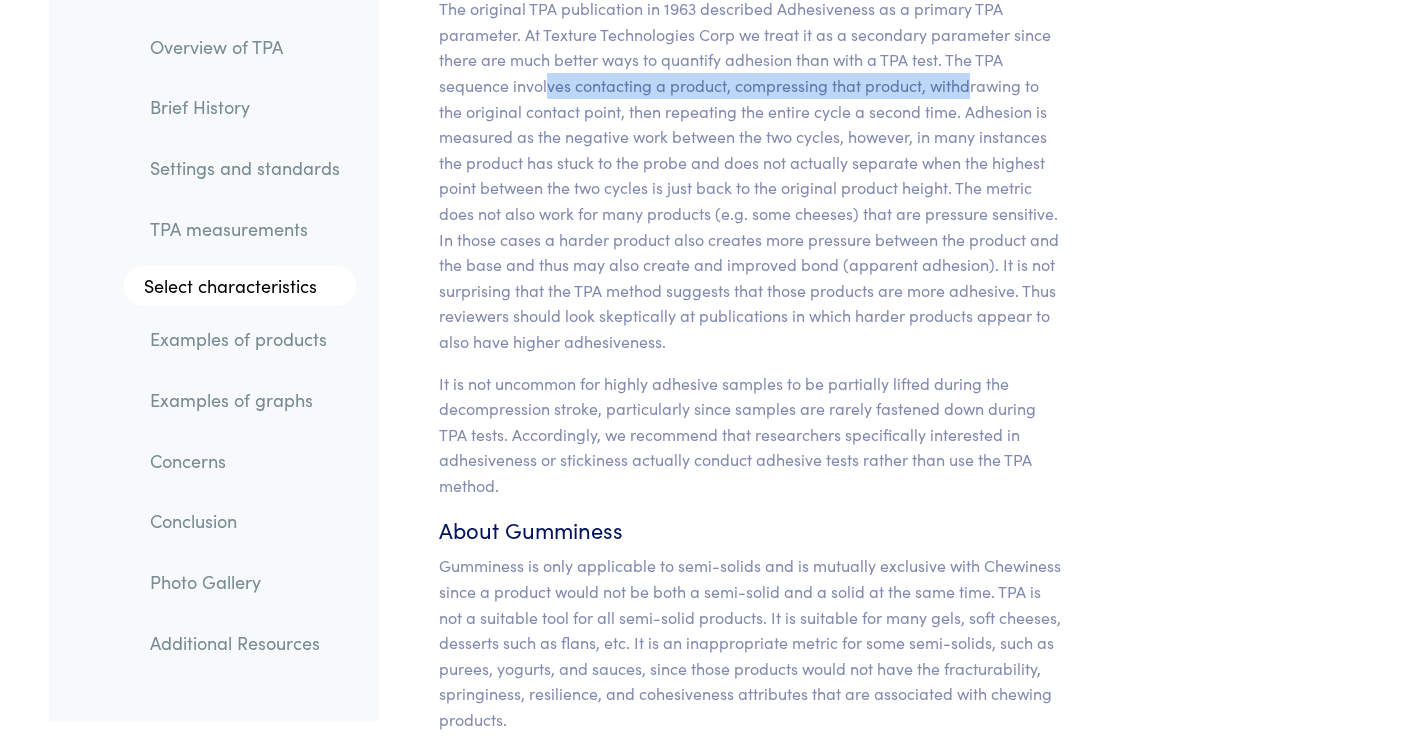 drag, startPoint x: 558, startPoint y: 137, endPoint x: 965, endPoint y: 134, distance: 407.01105 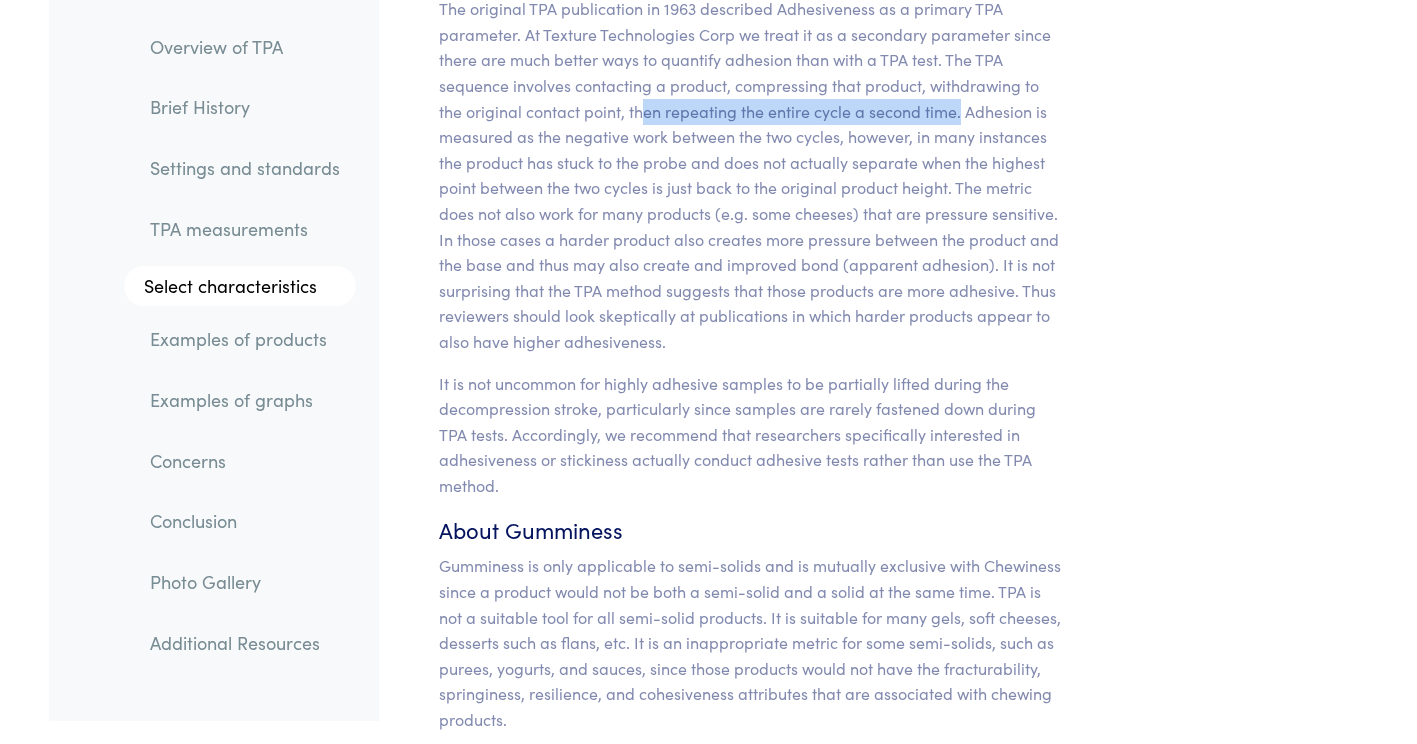 drag, startPoint x: 671, startPoint y: 169, endPoint x: 961, endPoint y: 159, distance: 290.17236 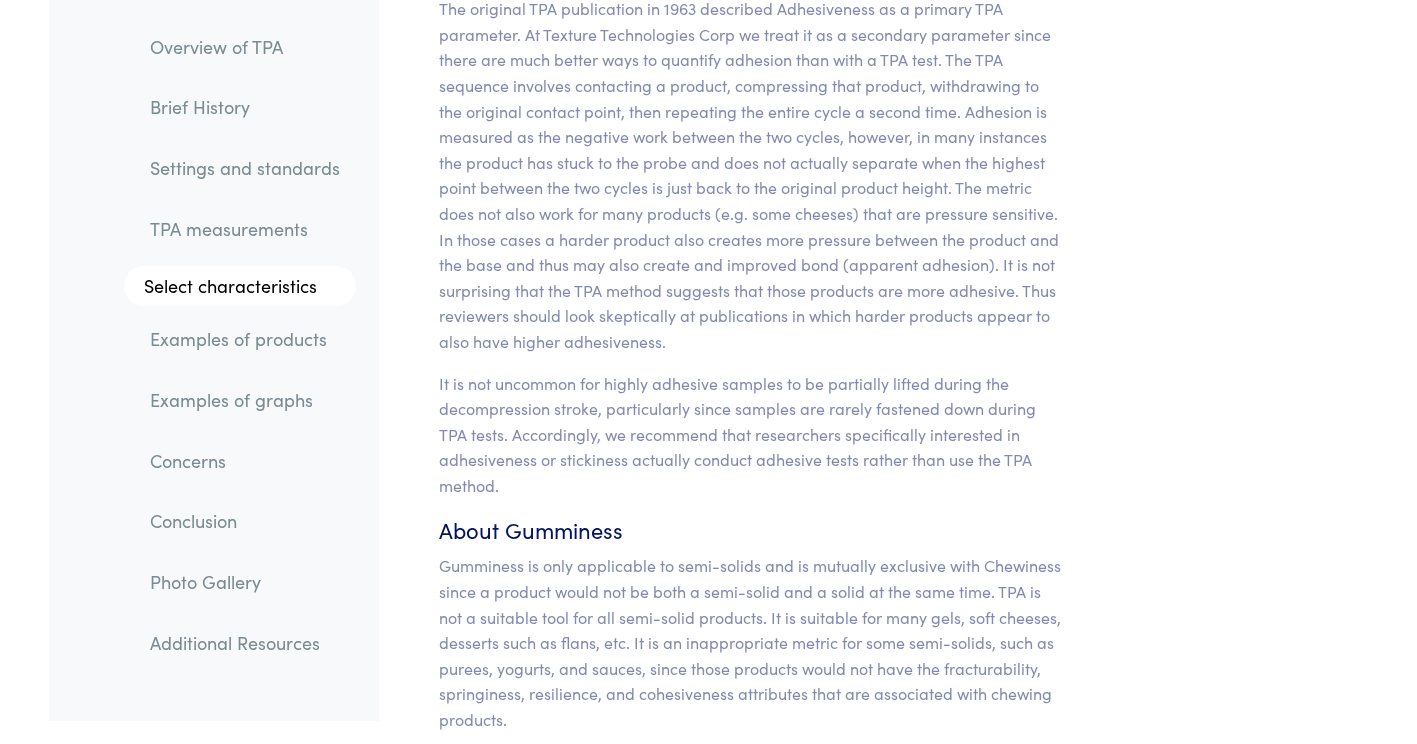 click at bounding box center [750, 175] 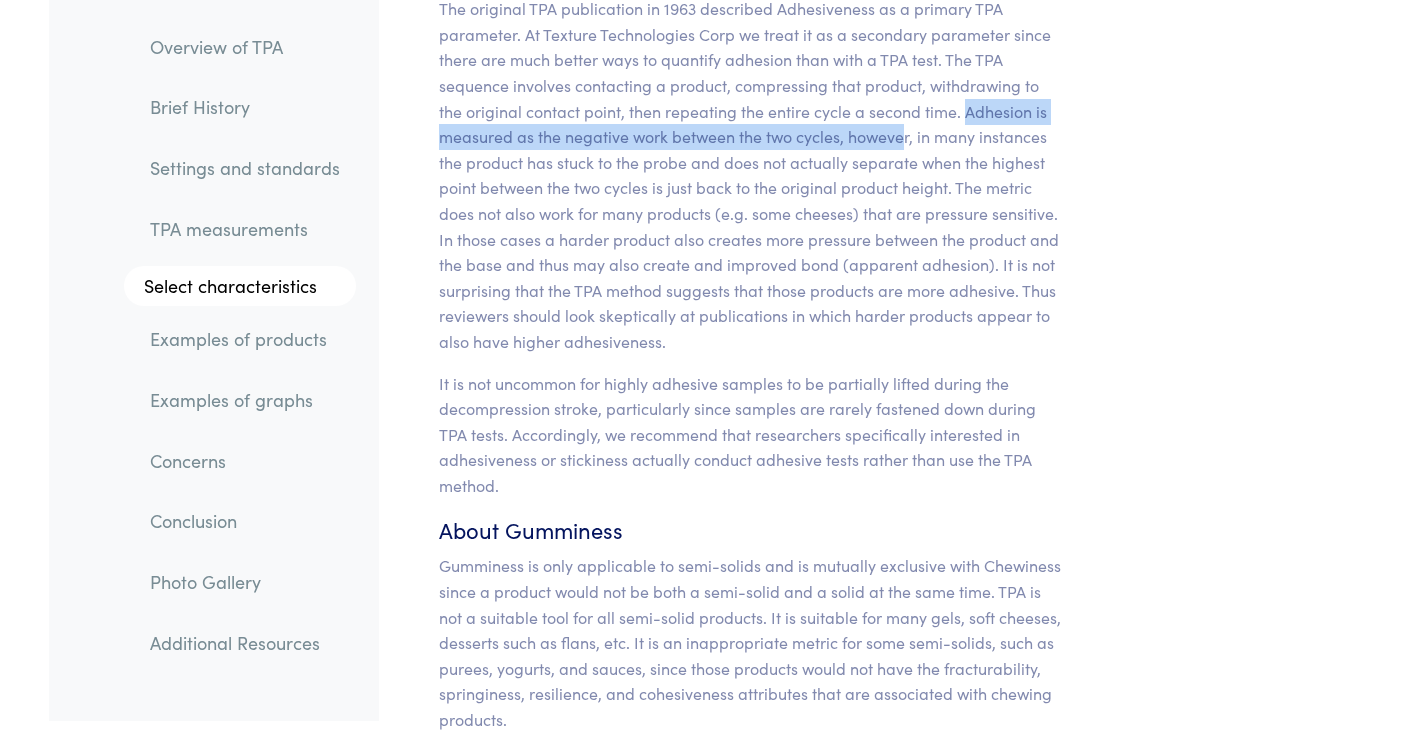 drag, startPoint x: 967, startPoint y: 165, endPoint x: 903, endPoint y: 202, distance: 73.92564 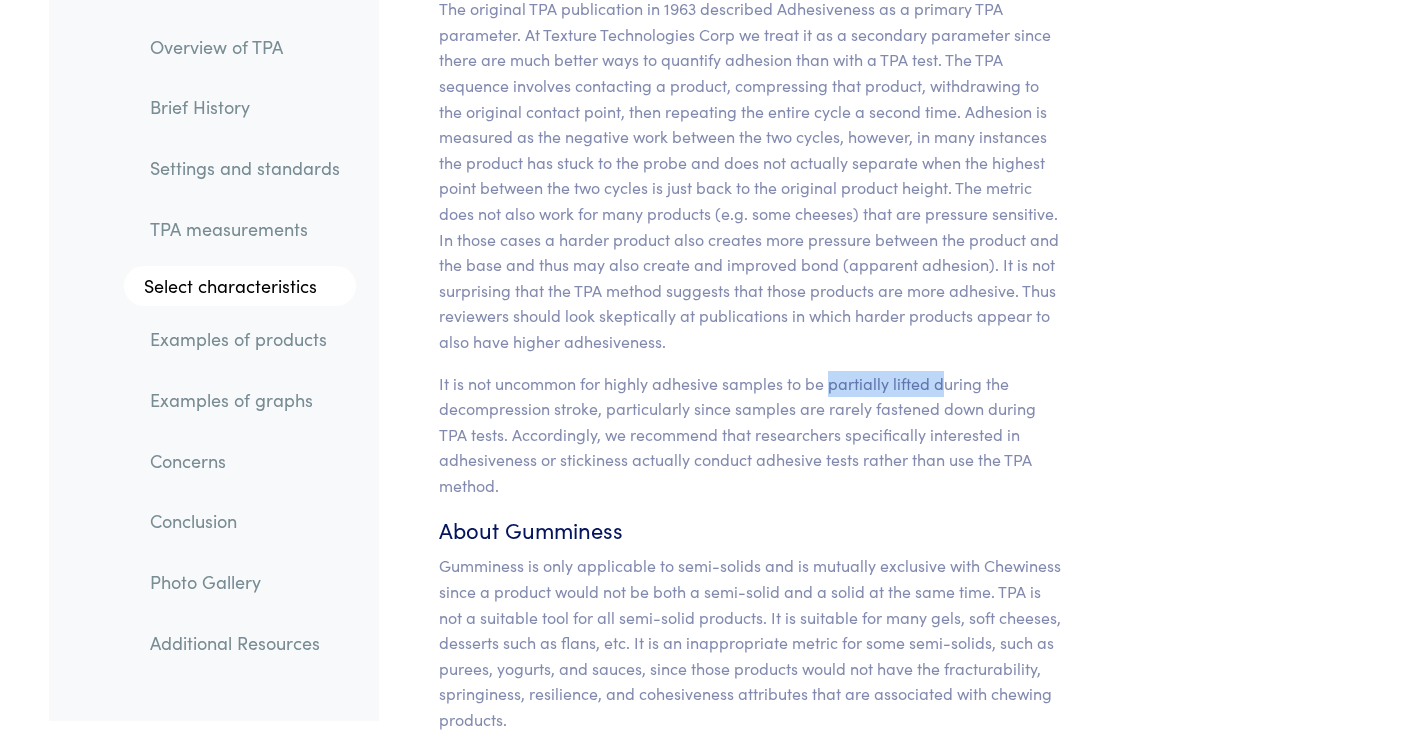 drag, startPoint x: 825, startPoint y: 437, endPoint x: 939, endPoint y: 434, distance: 114.03947 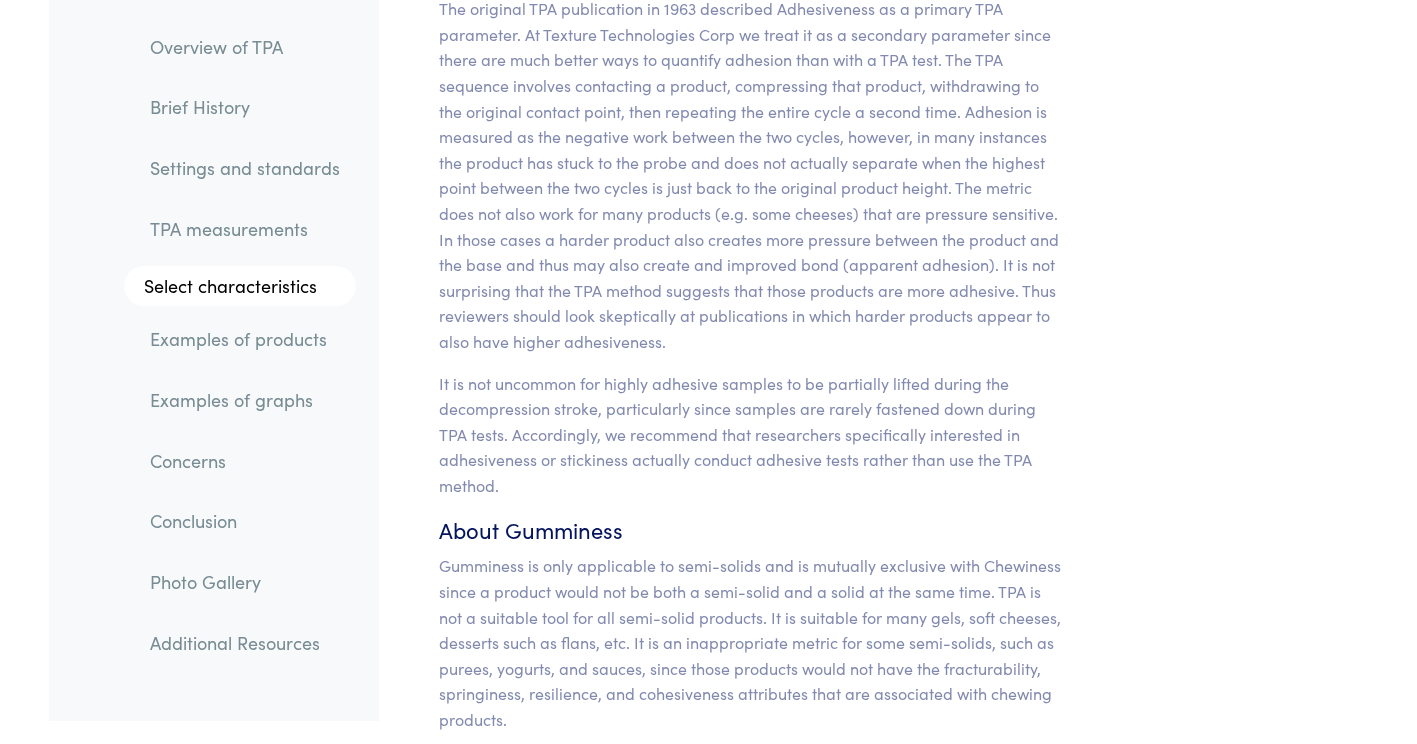 drag, startPoint x: 939, startPoint y: 434, endPoint x: 879, endPoint y: 453, distance: 62.936478 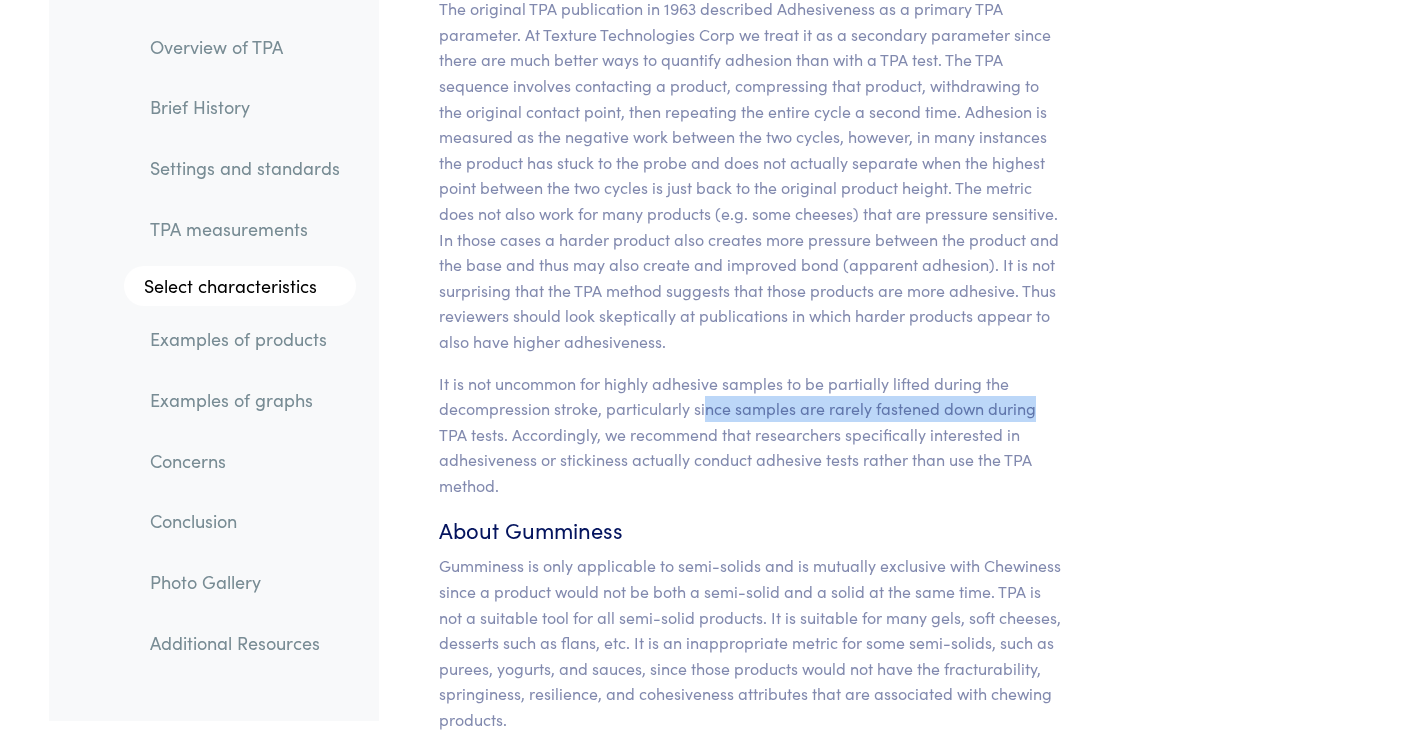 drag, startPoint x: 709, startPoint y: 469, endPoint x: 979, endPoint y: 462, distance: 270.09073 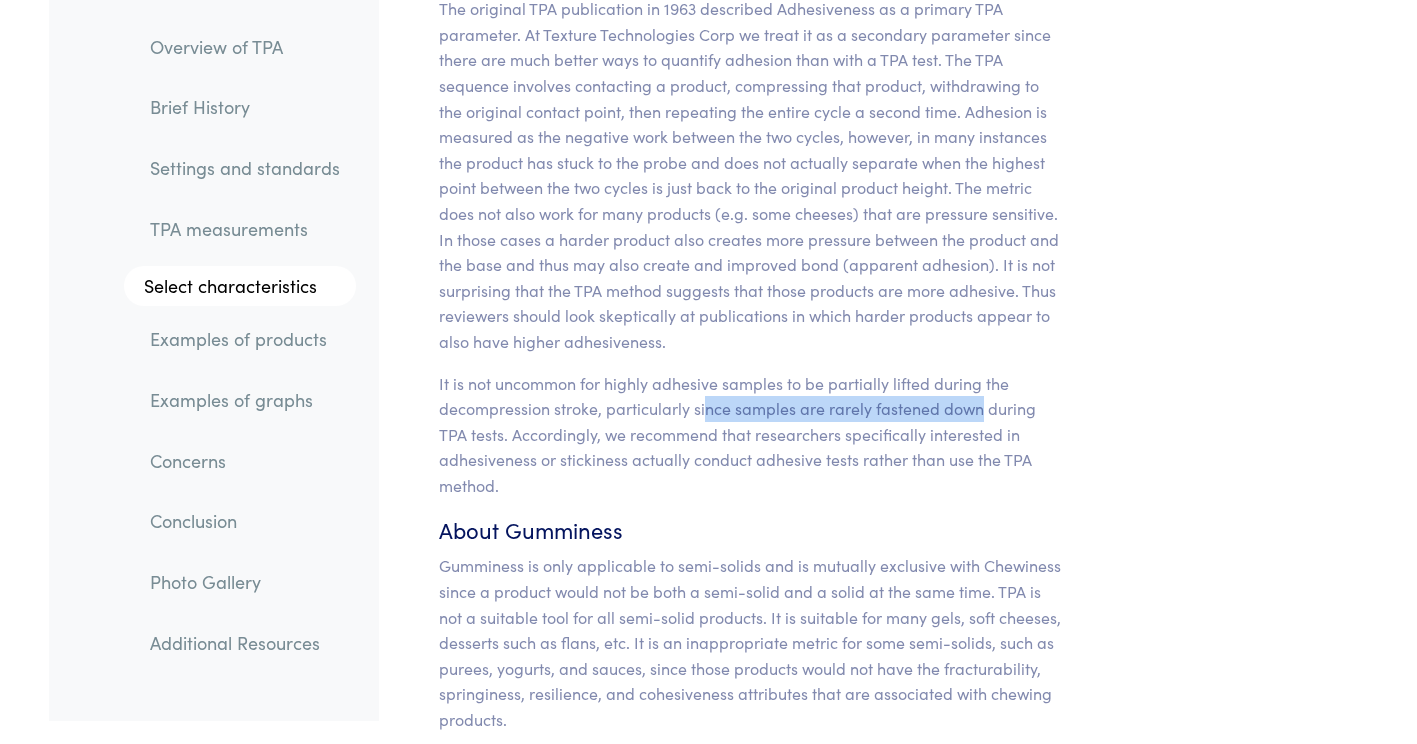 drag, startPoint x: 979, startPoint y: 462, endPoint x: 880, endPoint y: 459, distance: 99.04544 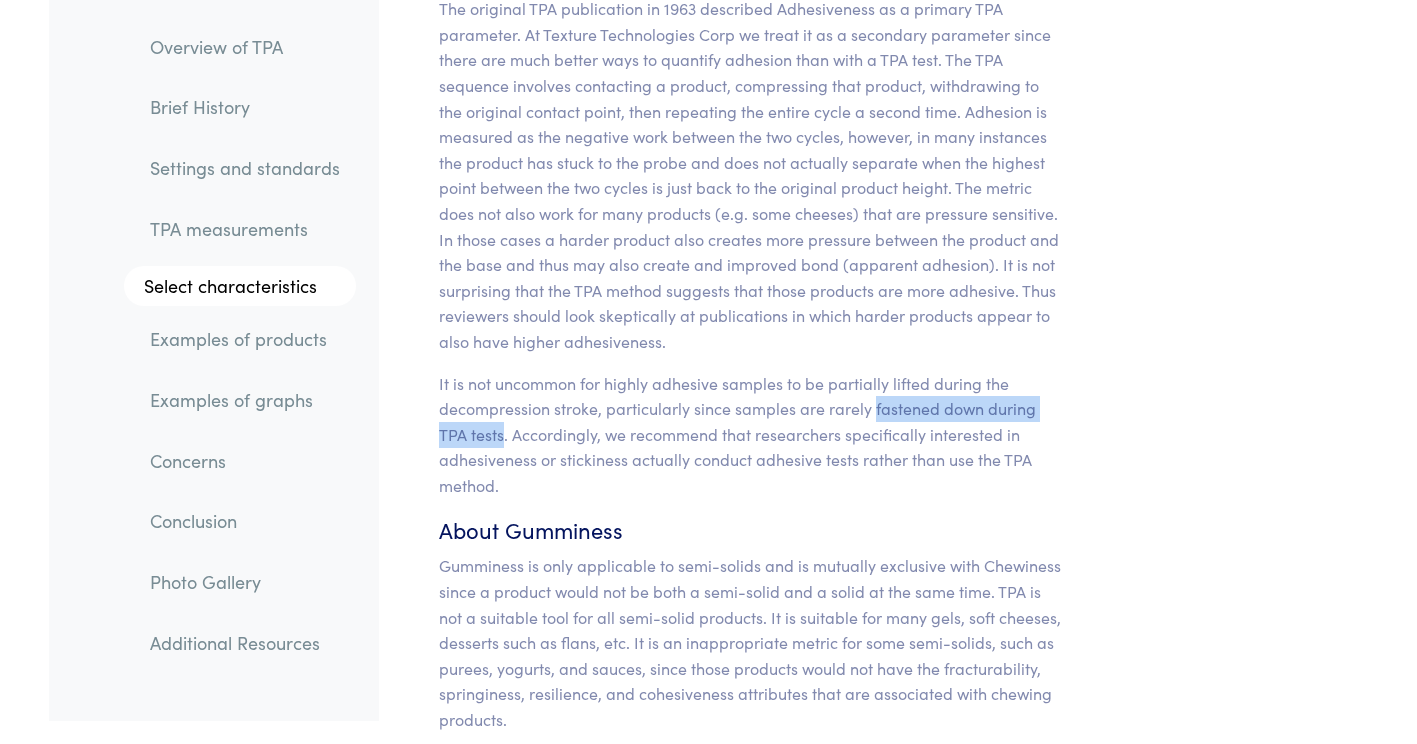 drag, startPoint x: 872, startPoint y: 462, endPoint x: 501, endPoint y: 491, distance: 372.13168 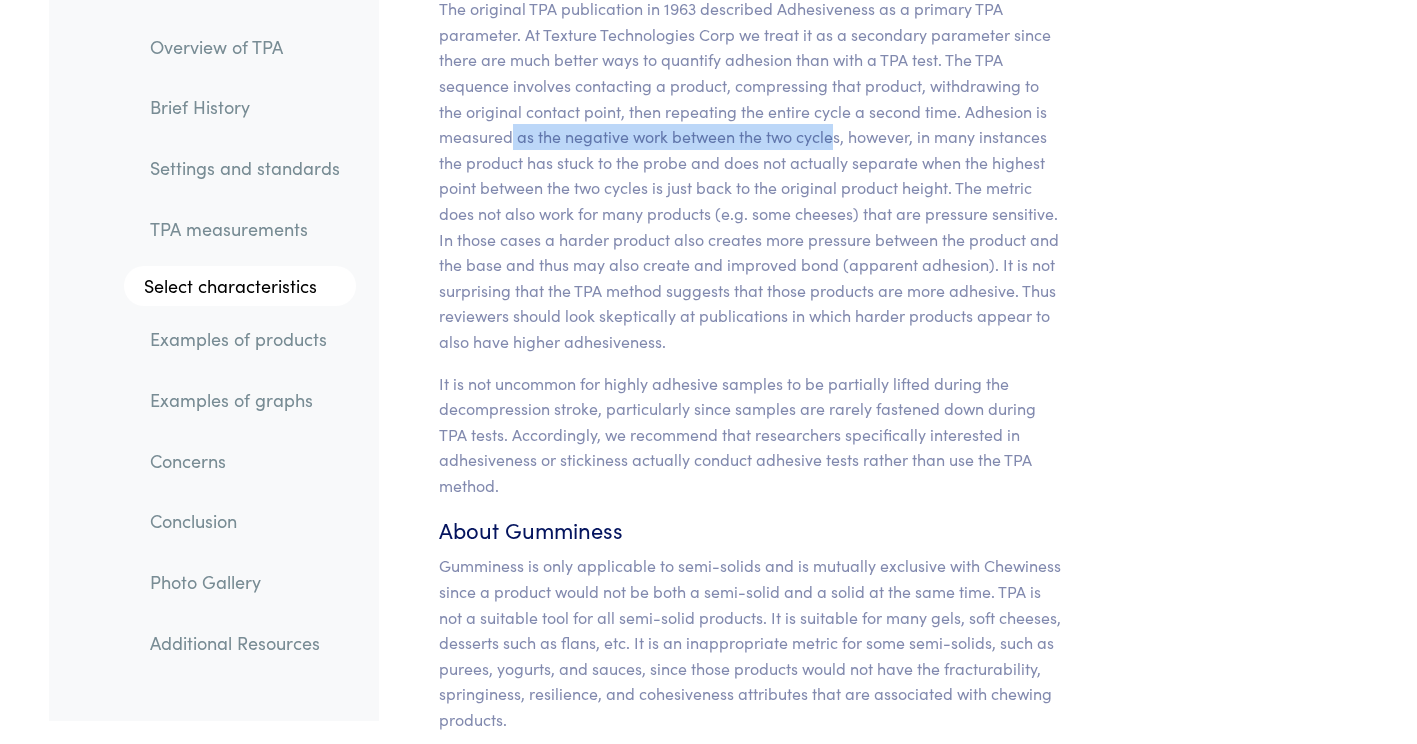 drag, startPoint x: 510, startPoint y: 186, endPoint x: 845, endPoint y: 195, distance: 335.12088 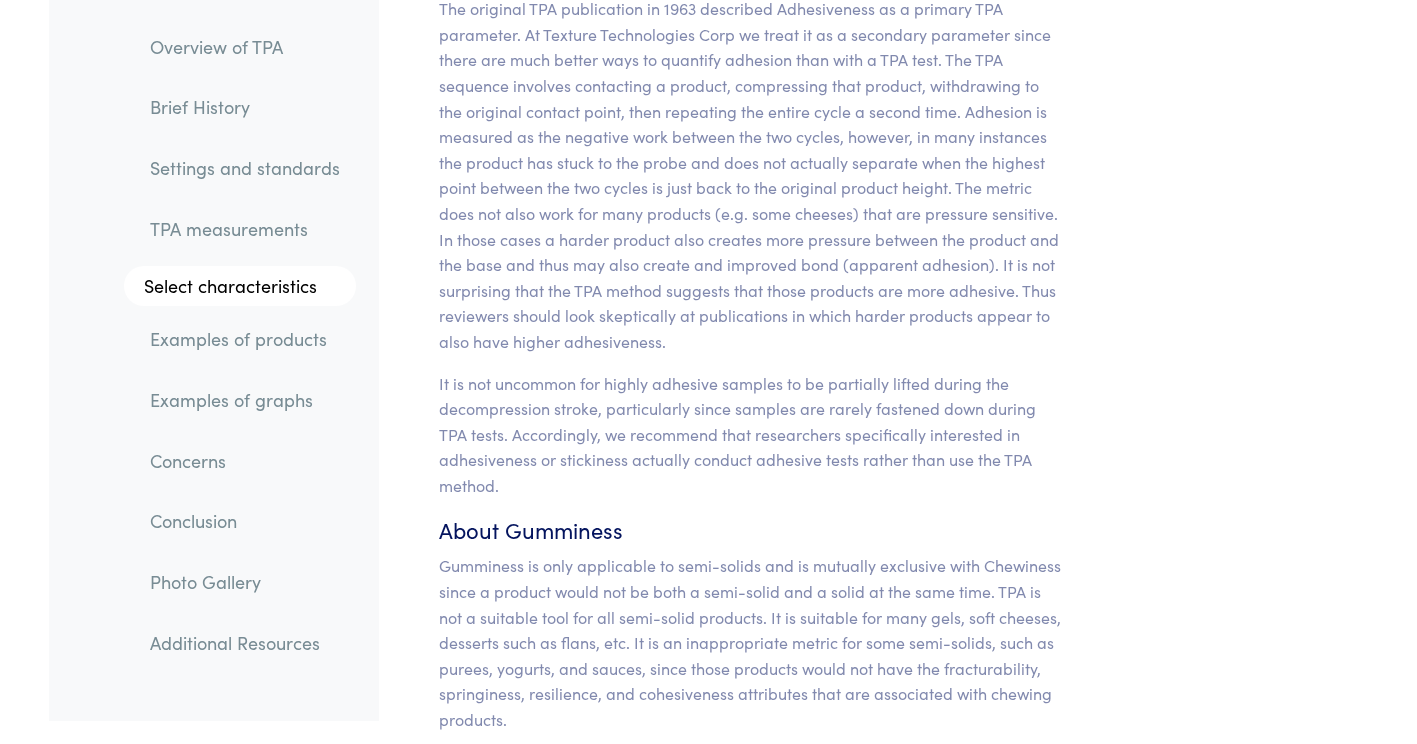 drag, startPoint x: 845, startPoint y: 195, endPoint x: 963, endPoint y: 166, distance: 121.511314 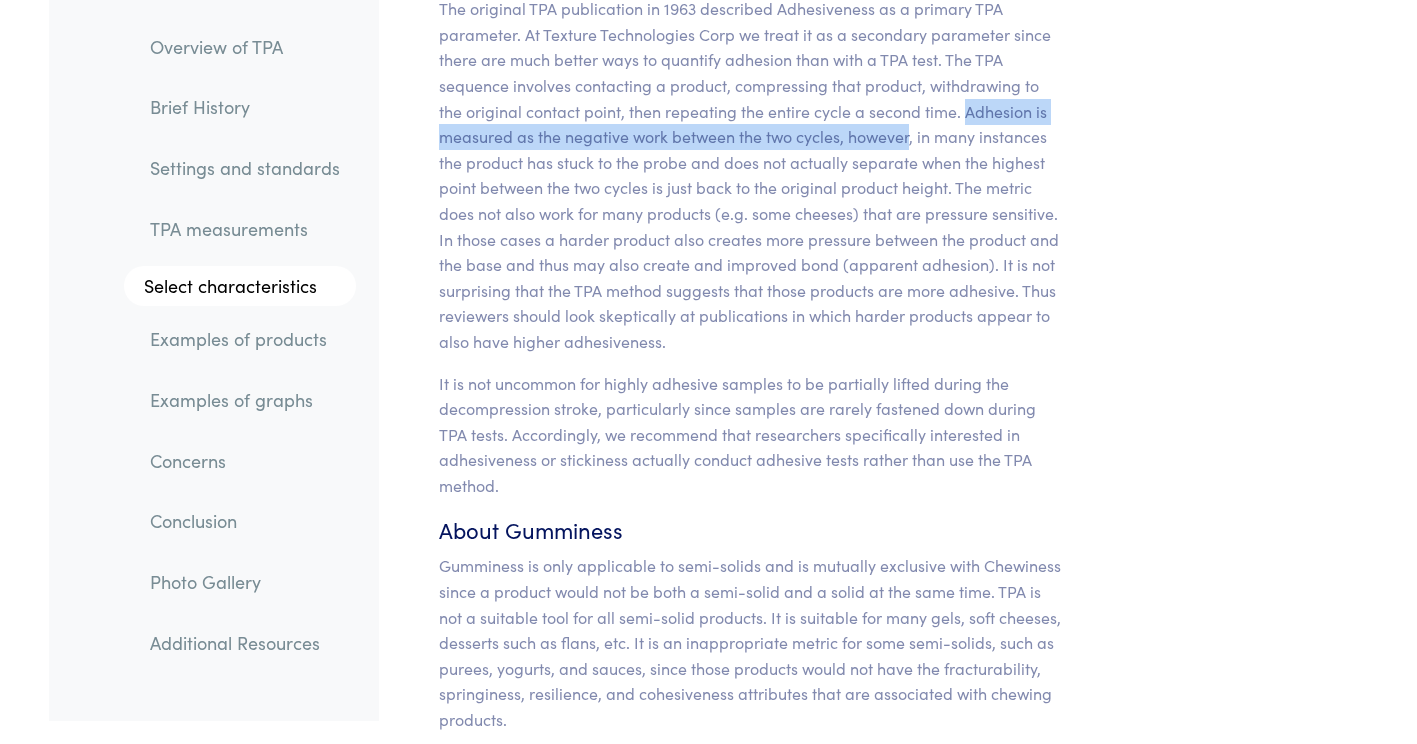 drag, startPoint x: 963, startPoint y: 166, endPoint x: 893, endPoint y: 190, distance: 74 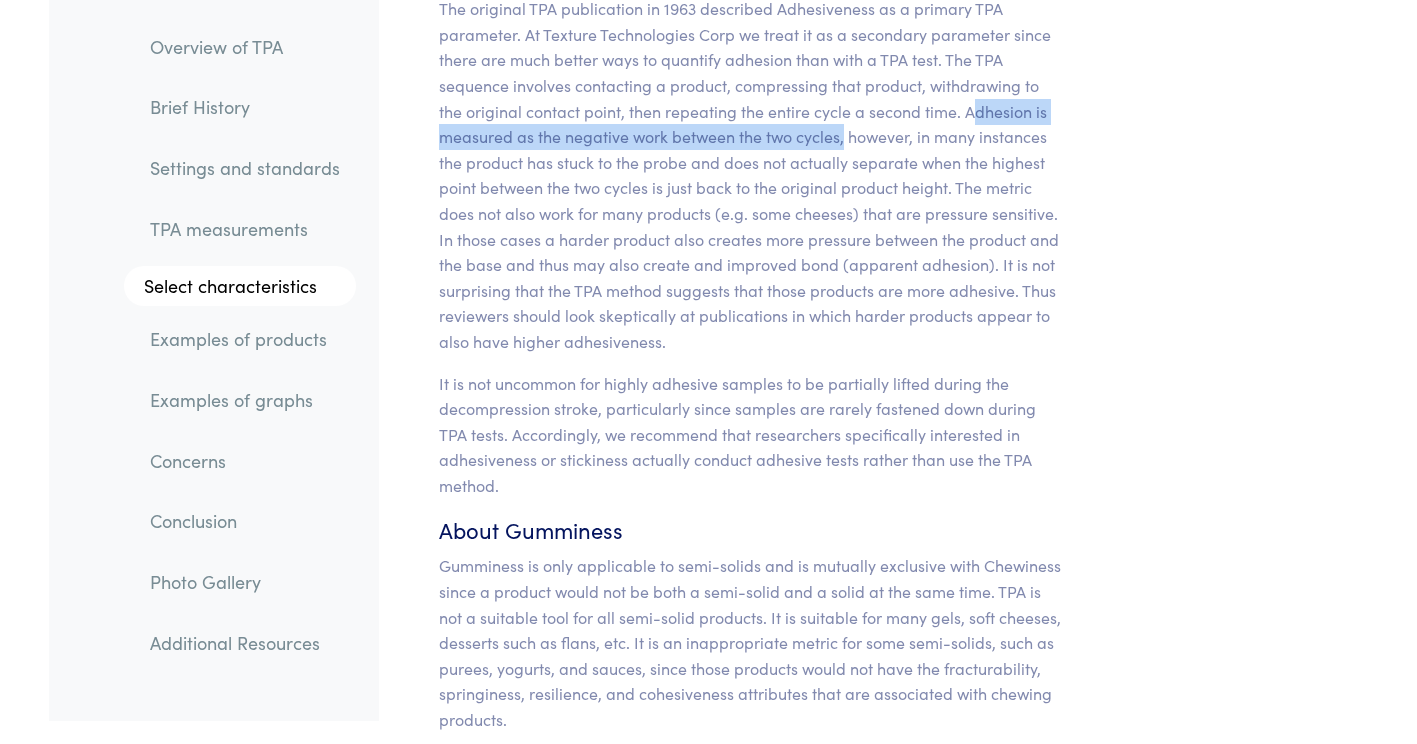 drag, startPoint x: 842, startPoint y: 190, endPoint x: 973, endPoint y: 170, distance: 132.51793 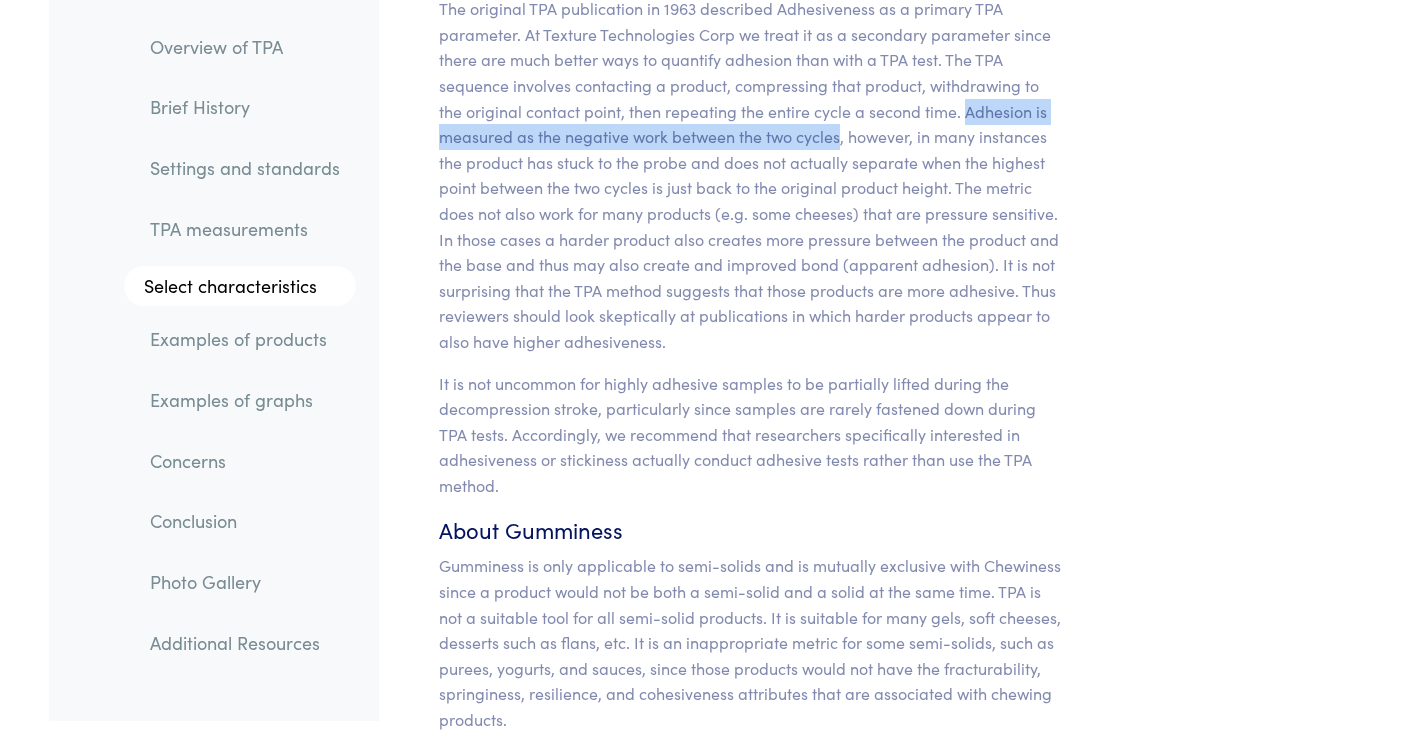 drag, startPoint x: 974, startPoint y: 168, endPoint x: 837, endPoint y: 190, distance: 138.75517 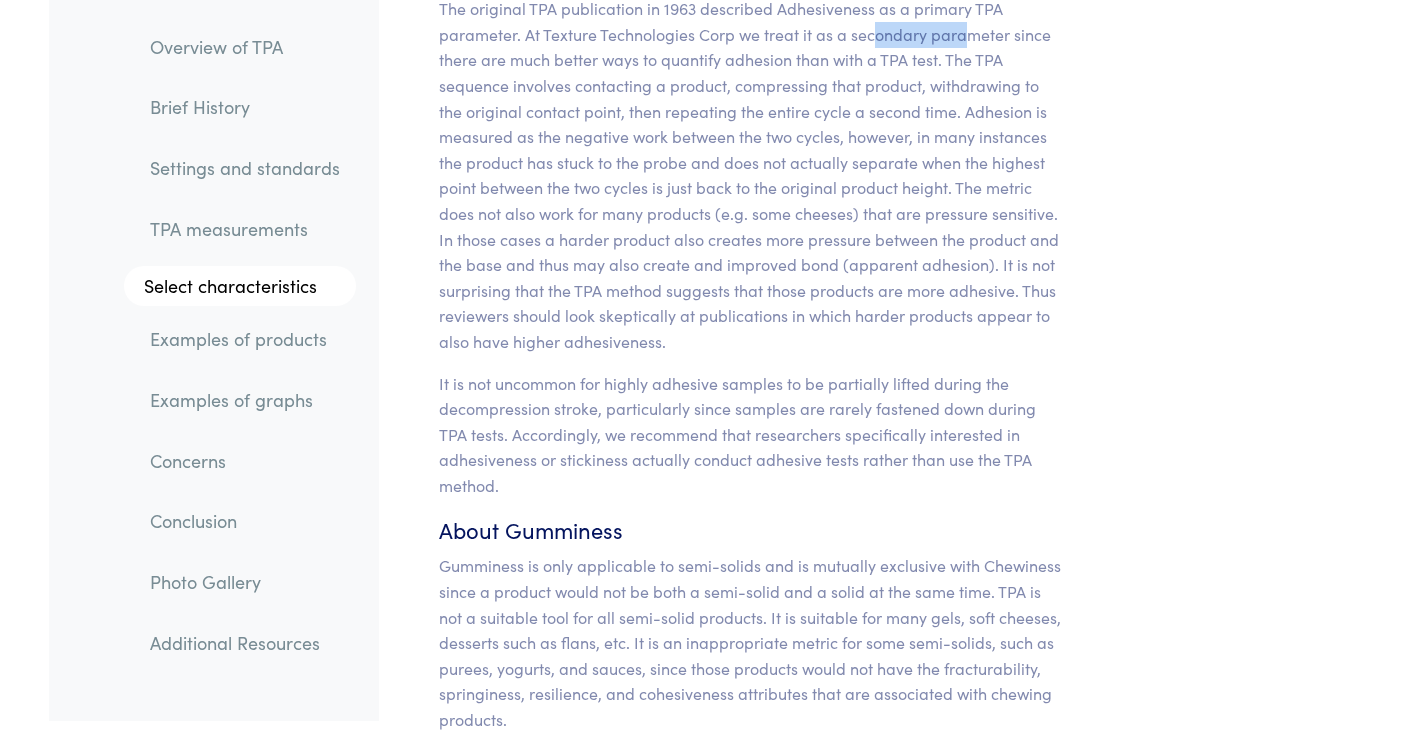 drag, startPoint x: 875, startPoint y: 86, endPoint x: 959, endPoint y: 91, distance: 84.14868 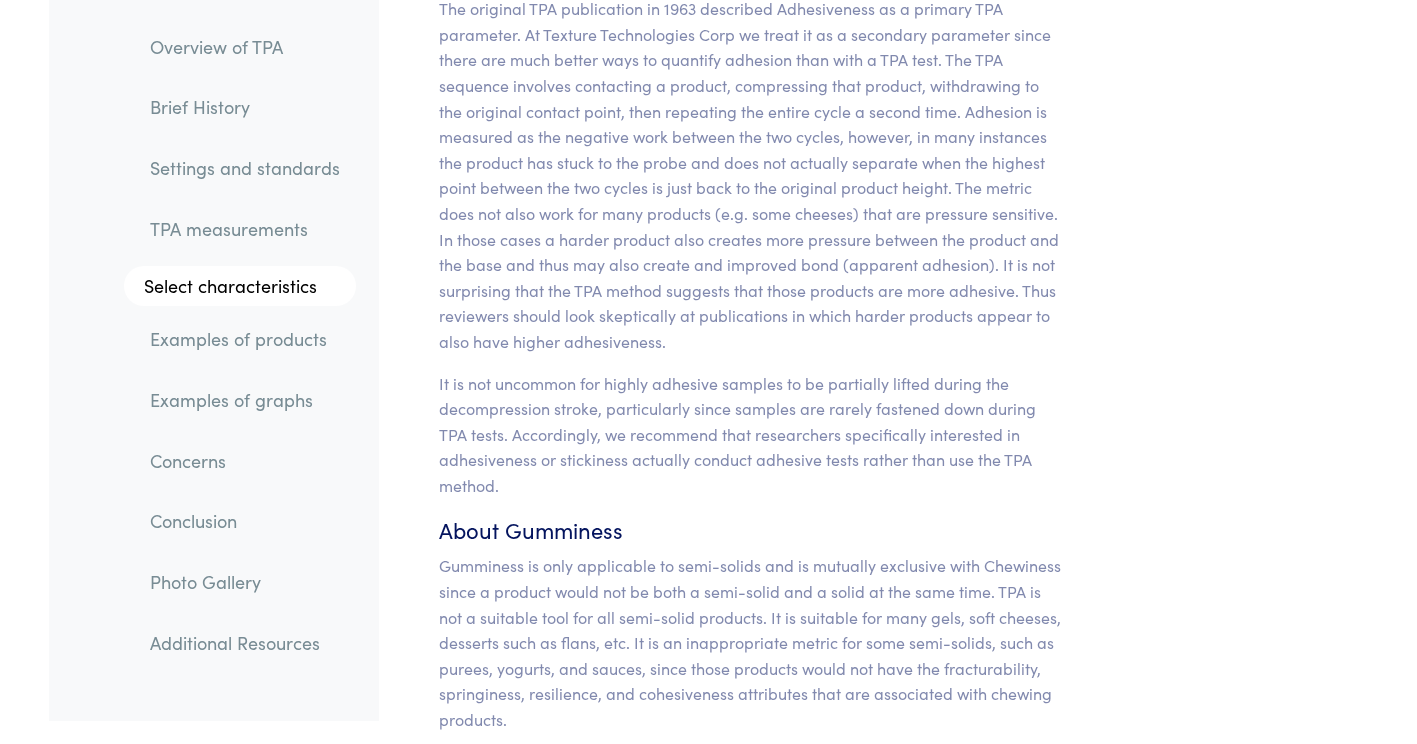 drag, startPoint x: 959, startPoint y: 91, endPoint x: 862, endPoint y: 143, distance: 110.059074 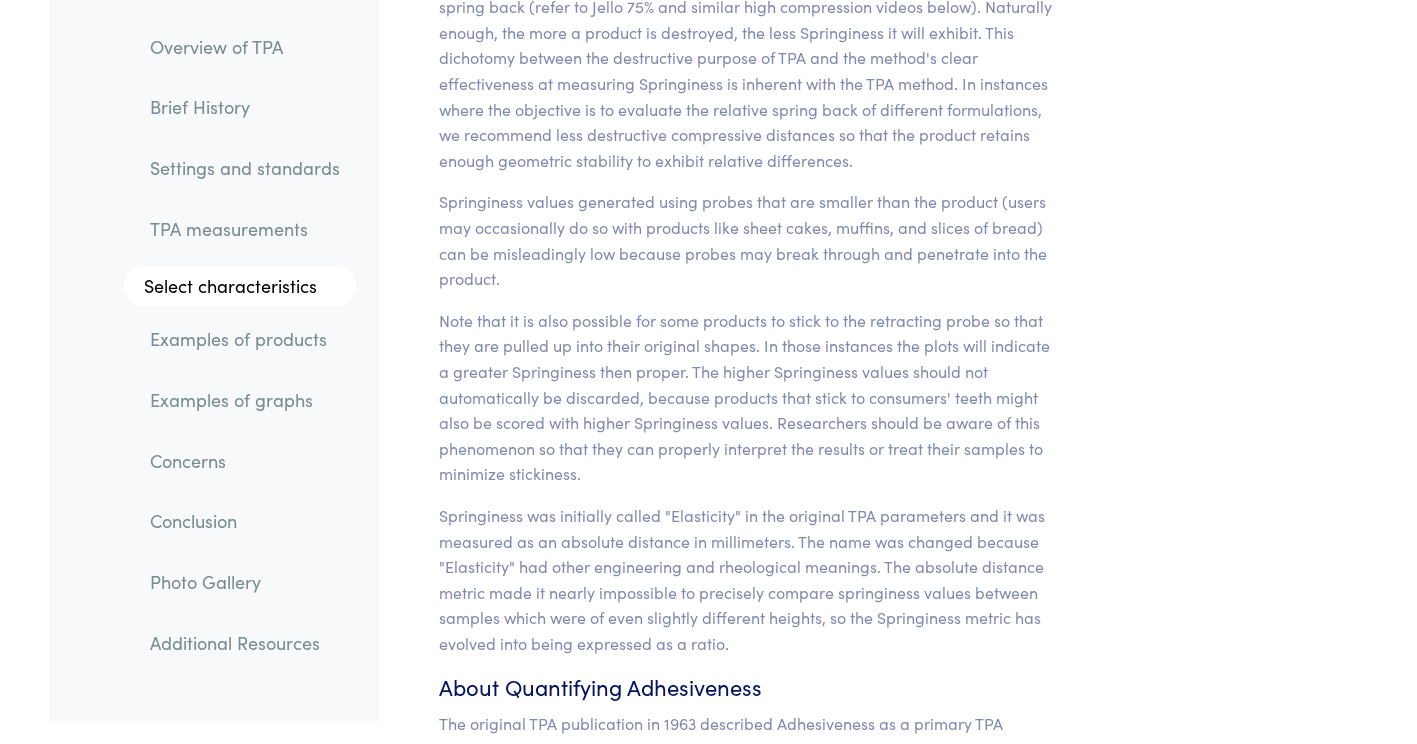 scroll, scrollTop: 18751, scrollLeft: 0, axis: vertical 